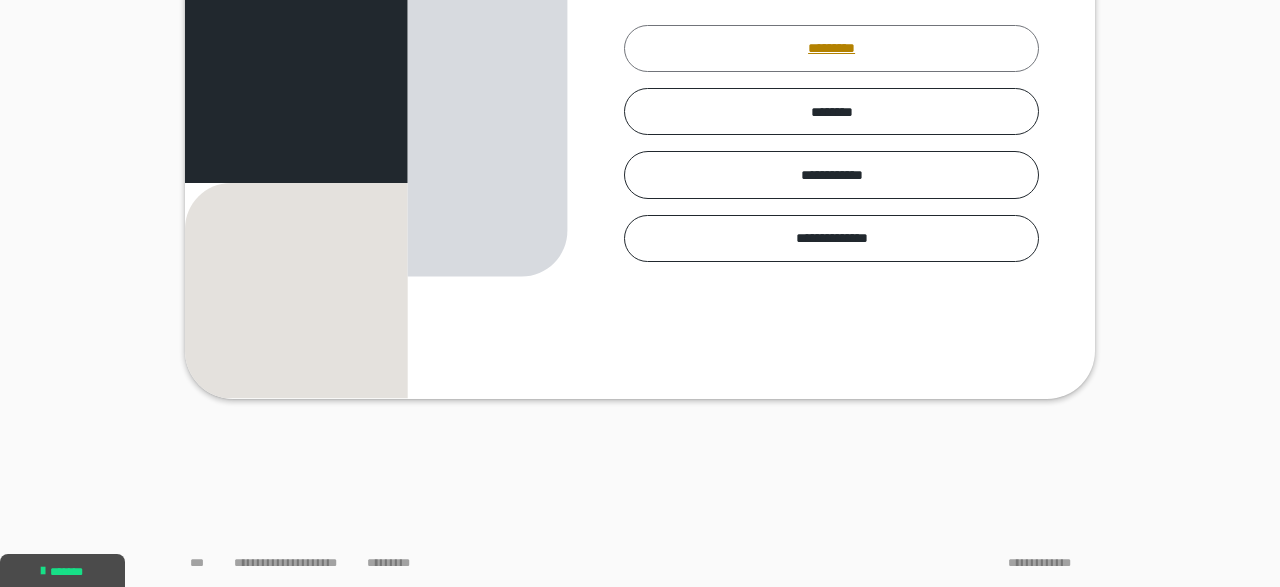 scroll, scrollTop: 327, scrollLeft: 0, axis: vertical 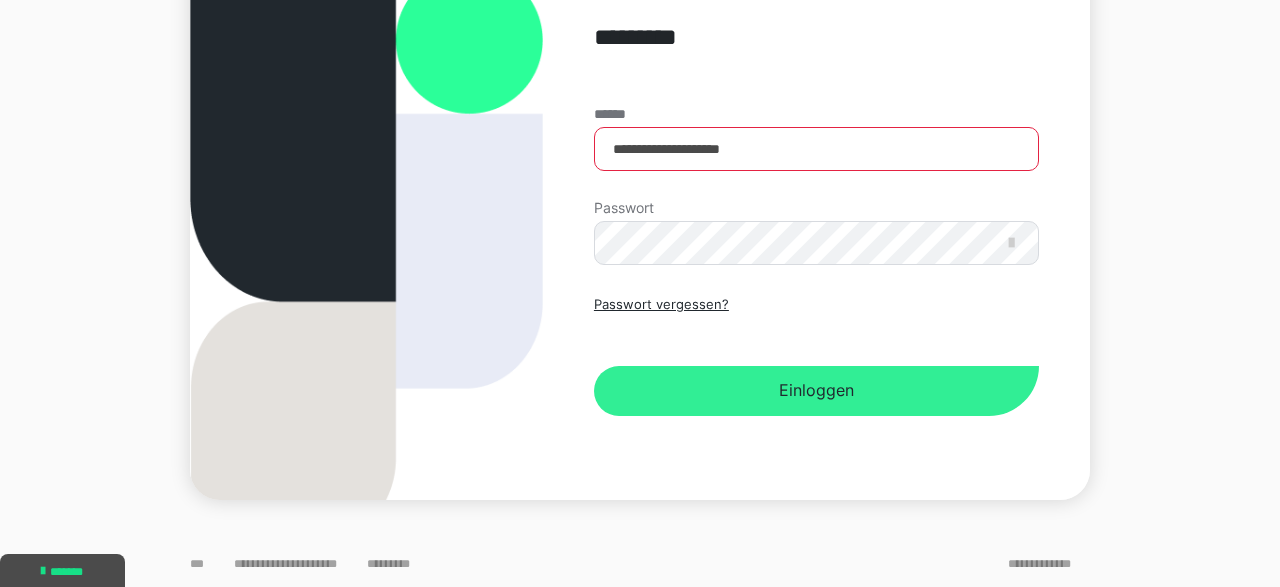 click on "Einloggen" at bounding box center (816, 391) 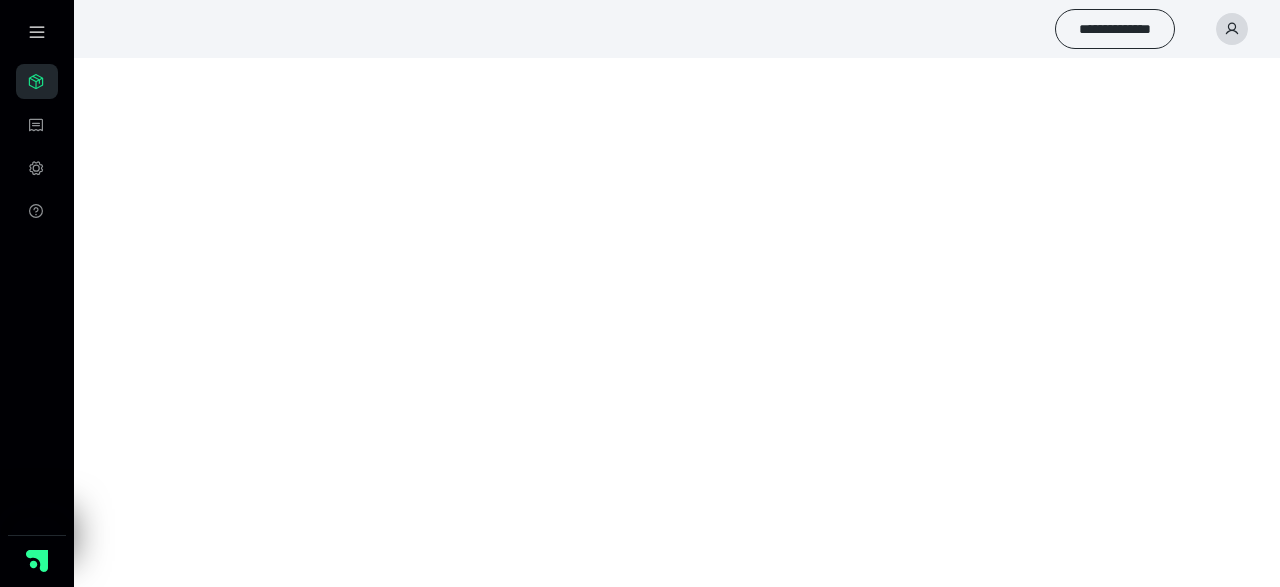 scroll, scrollTop: 0, scrollLeft: 0, axis: both 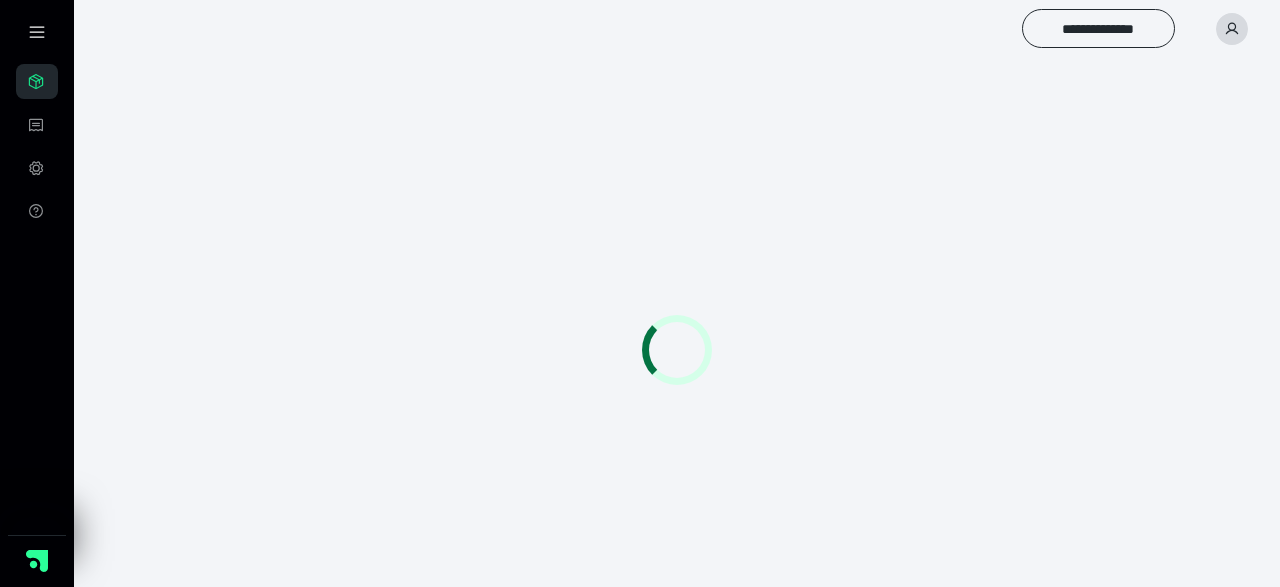 click at bounding box center (677, 349) 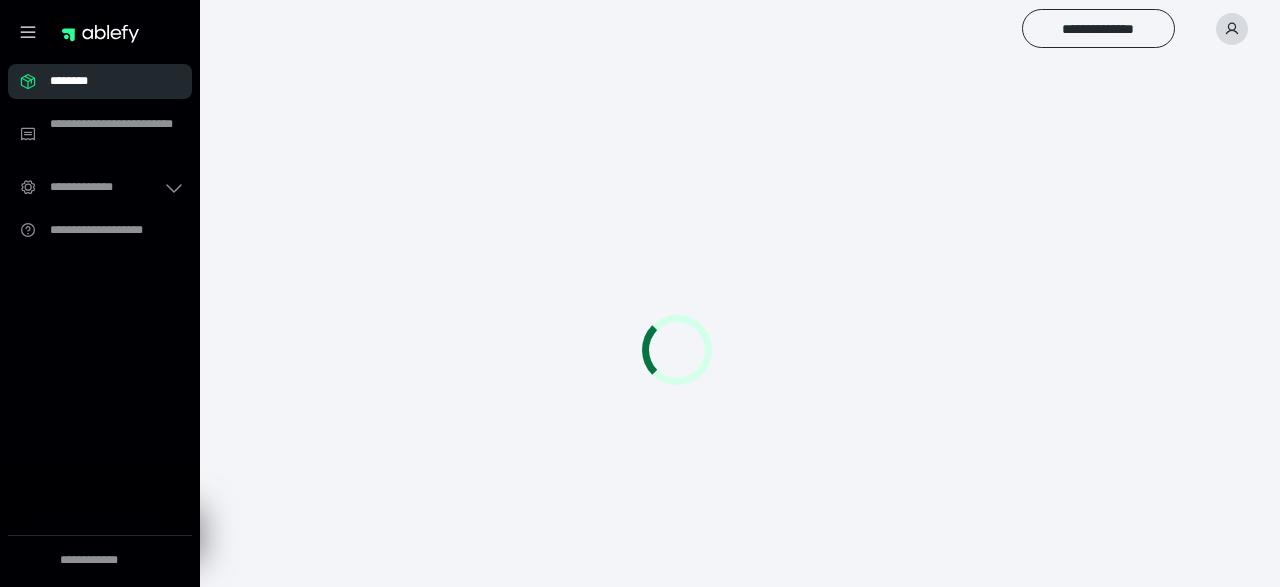 click on "********" at bounding box center [106, 81] 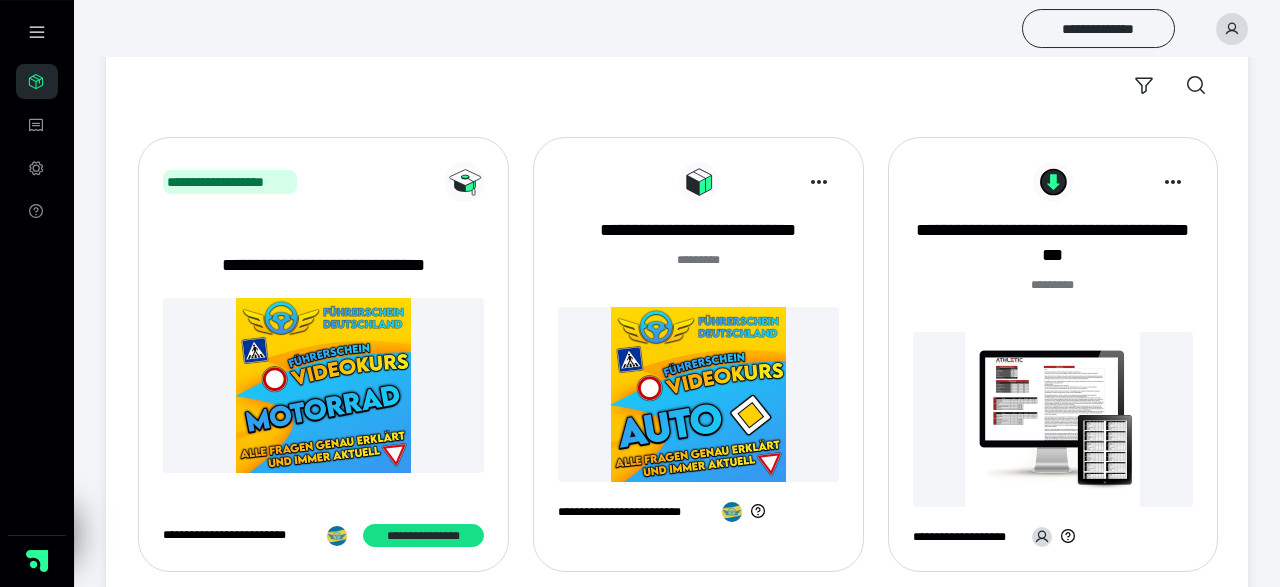 scroll, scrollTop: 218, scrollLeft: 0, axis: vertical 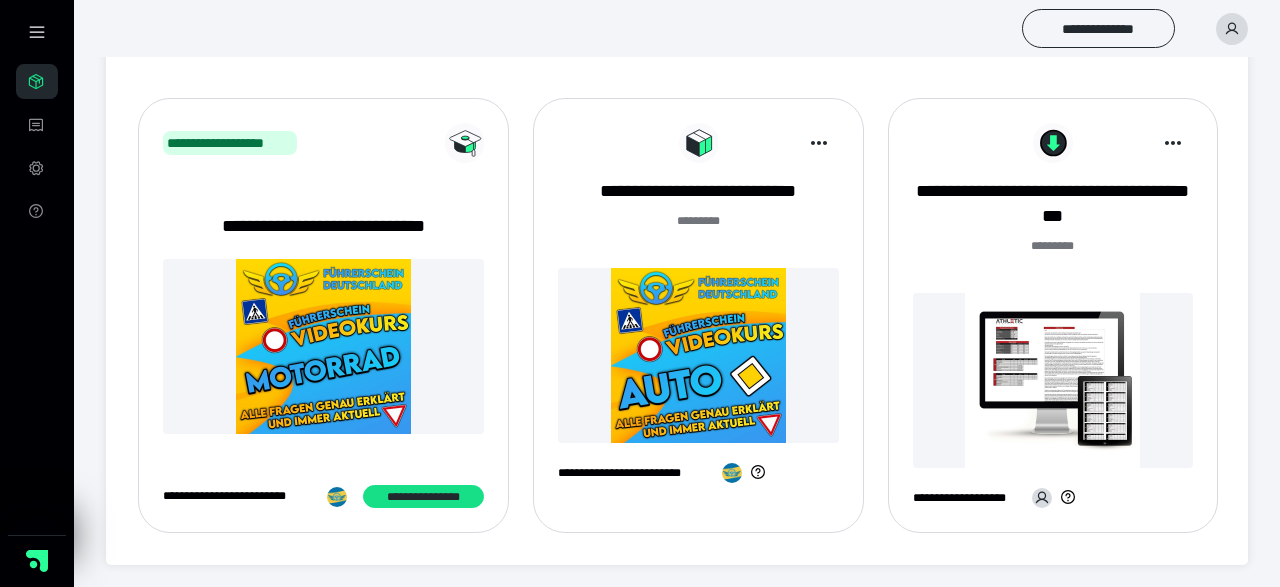 click at bounding box center (698, 355) 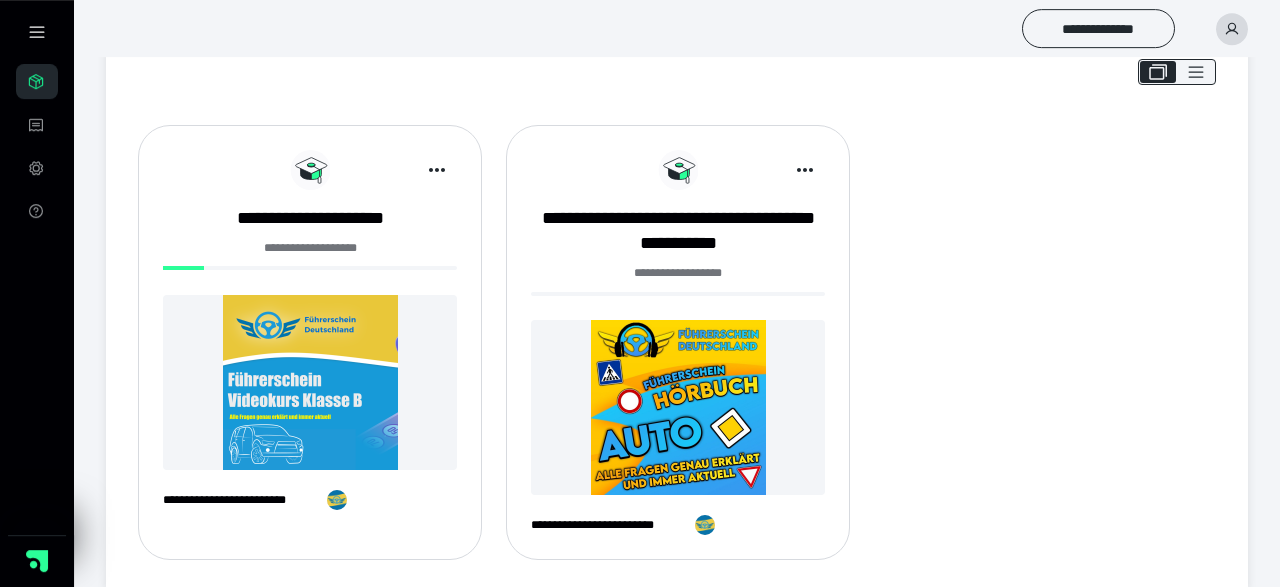 scroll, scrollTop: 81, scrollLeft: 0, axis: vertical 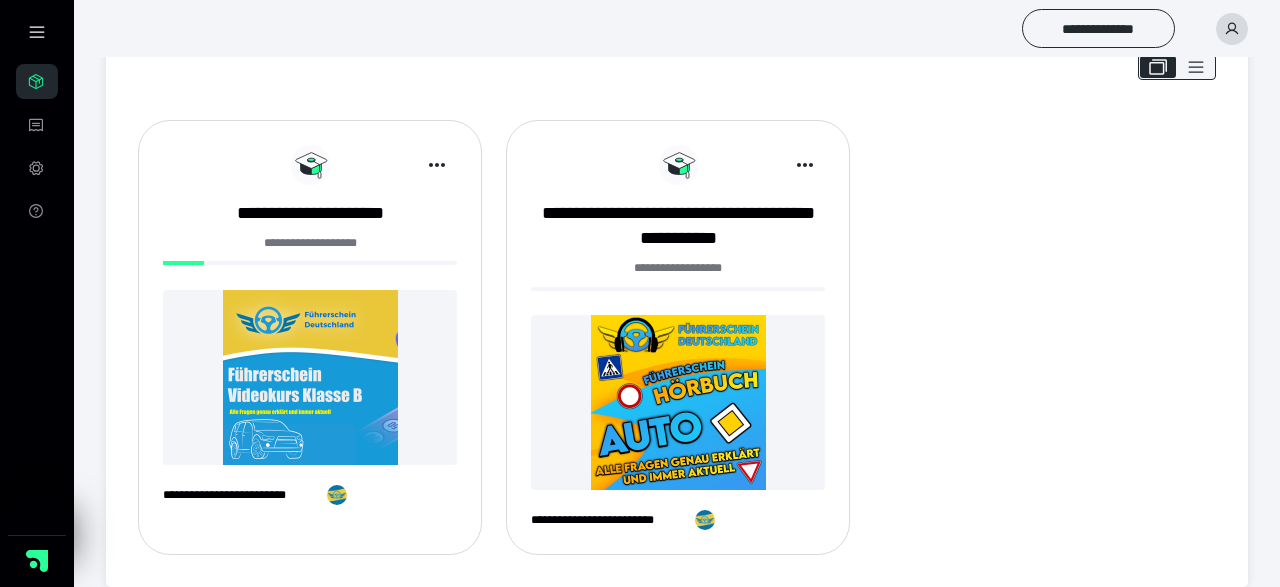 click at bounding box center (310, 377) 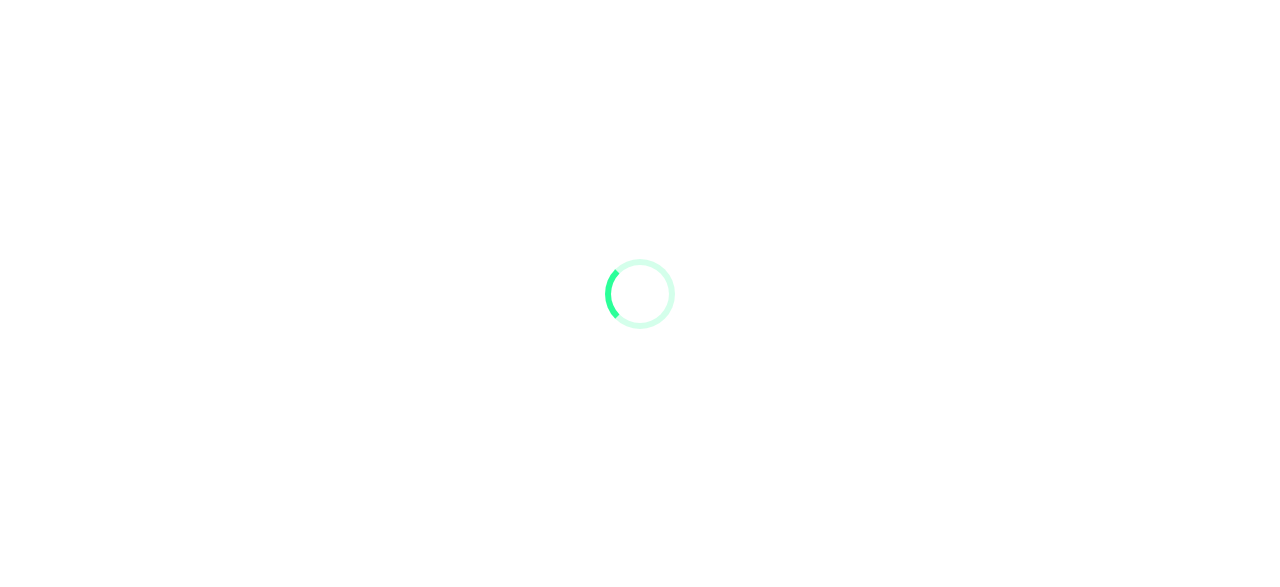 scroll, scrollTop: 0, scrollLeft: 0, axis: both 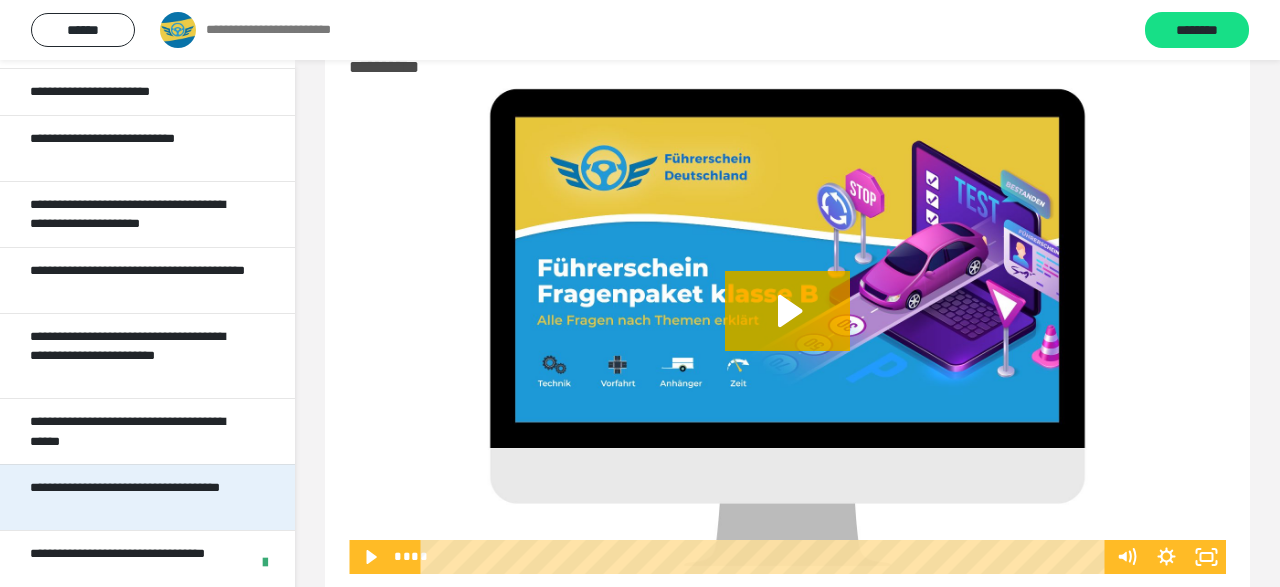 click on "**********" at bounding box center (139, 497) 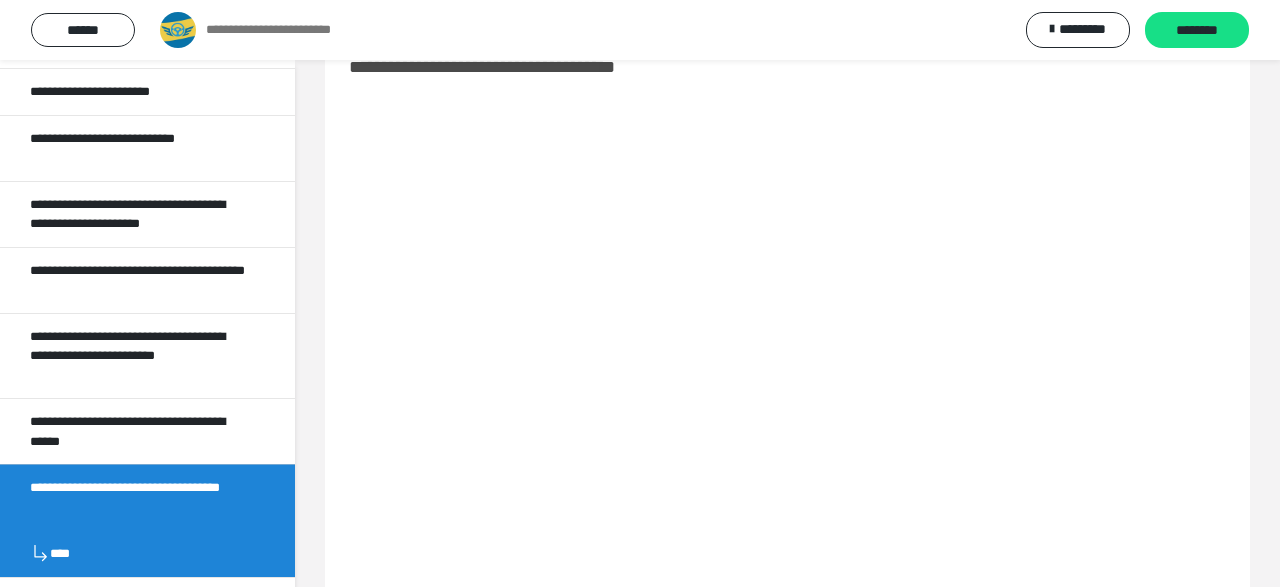 scroll, scrollTop: 100, scrollLeft: 0, axis: vertical 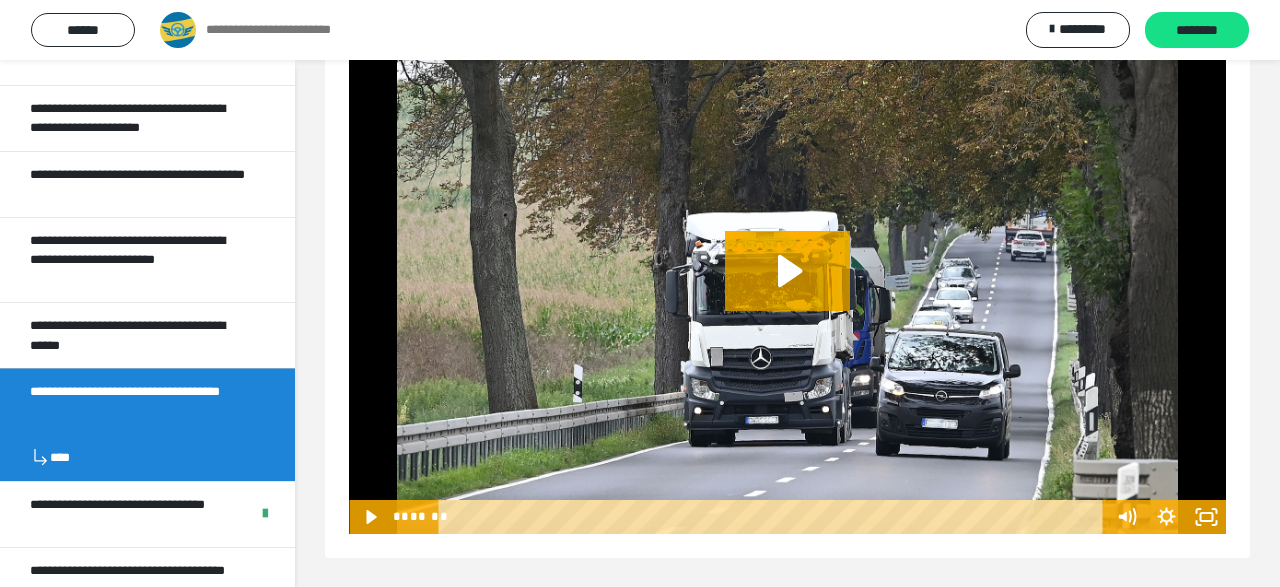 click on "********" at bounding box center (1197, 30) 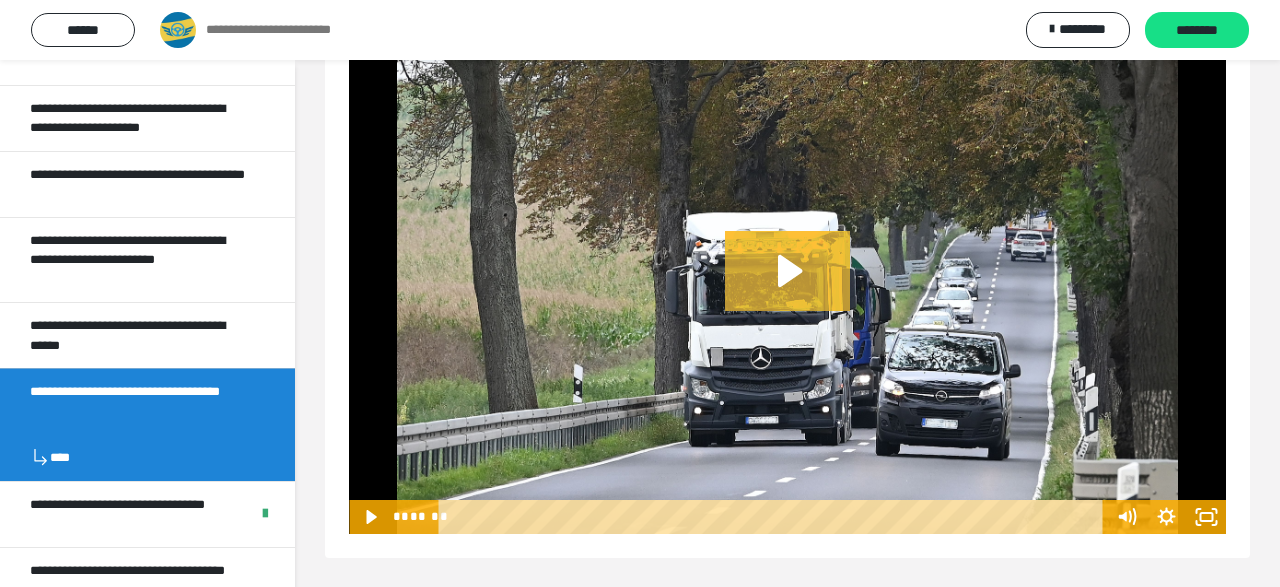 click 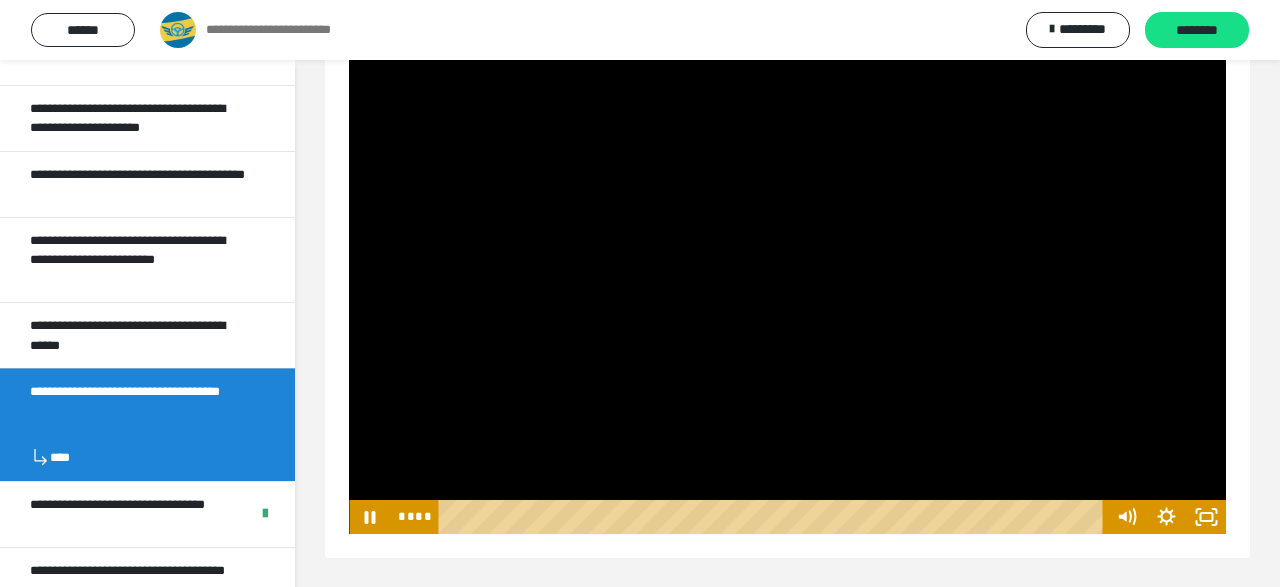 click at bounding box center (787, 287) 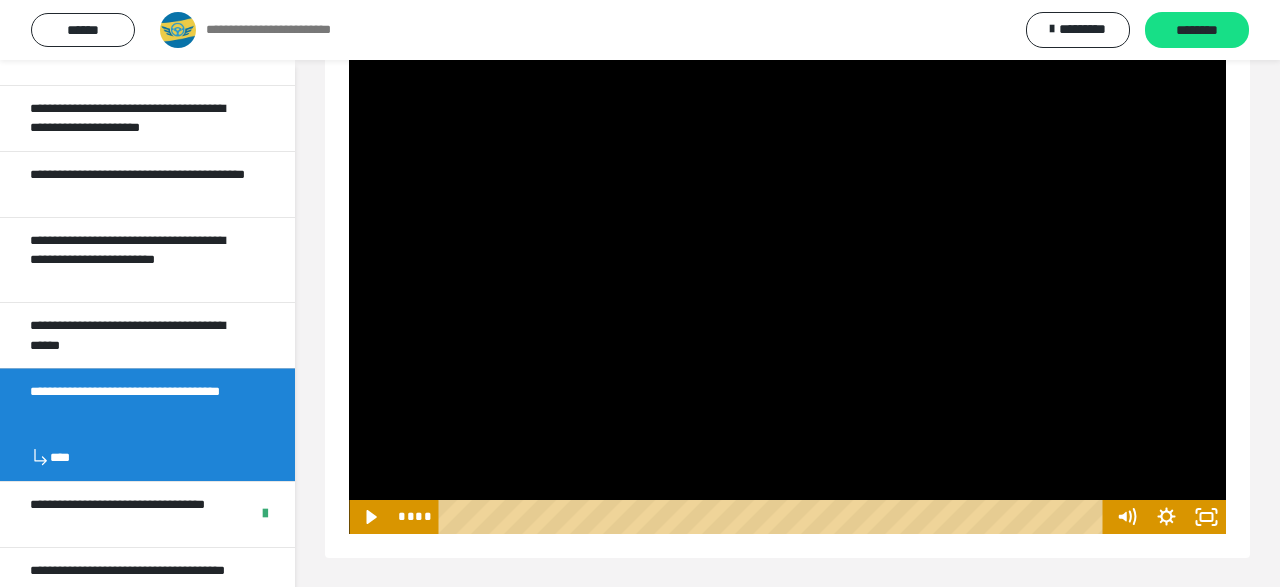 click at bounding box center [787, 287] 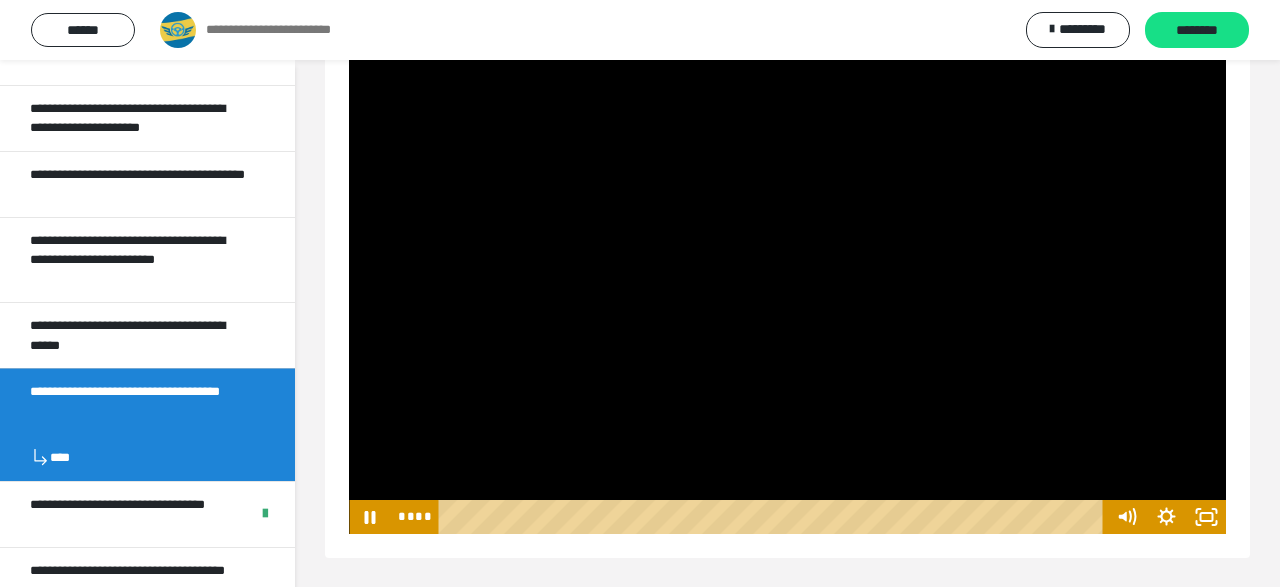 click at bounding box center (787, 287) 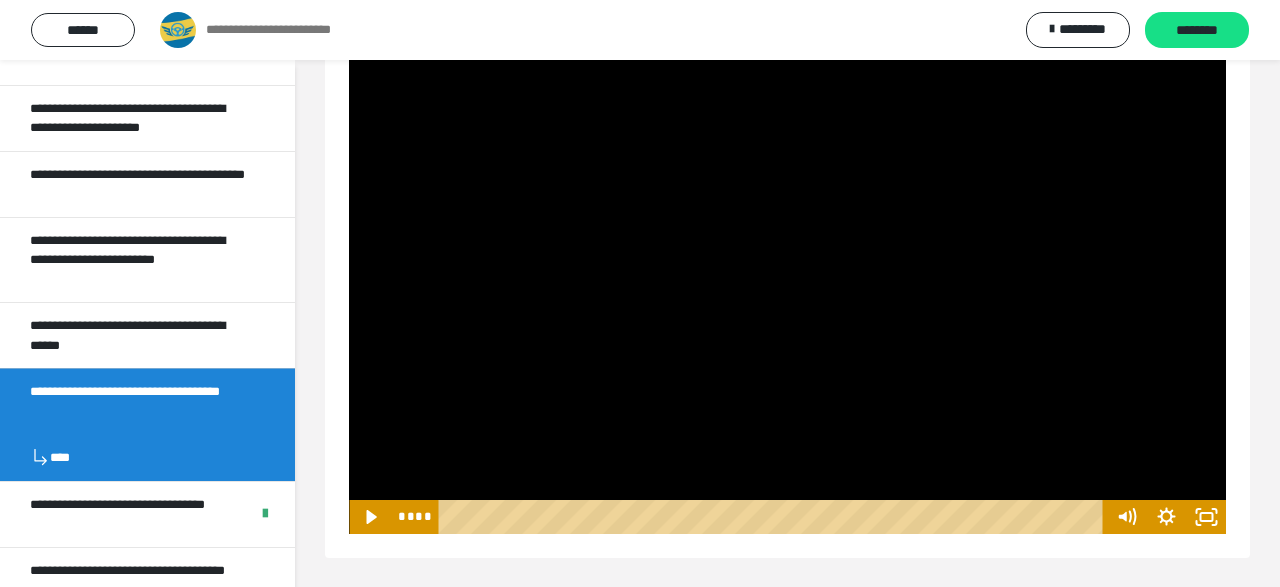 click at bounding box center (787, 287) 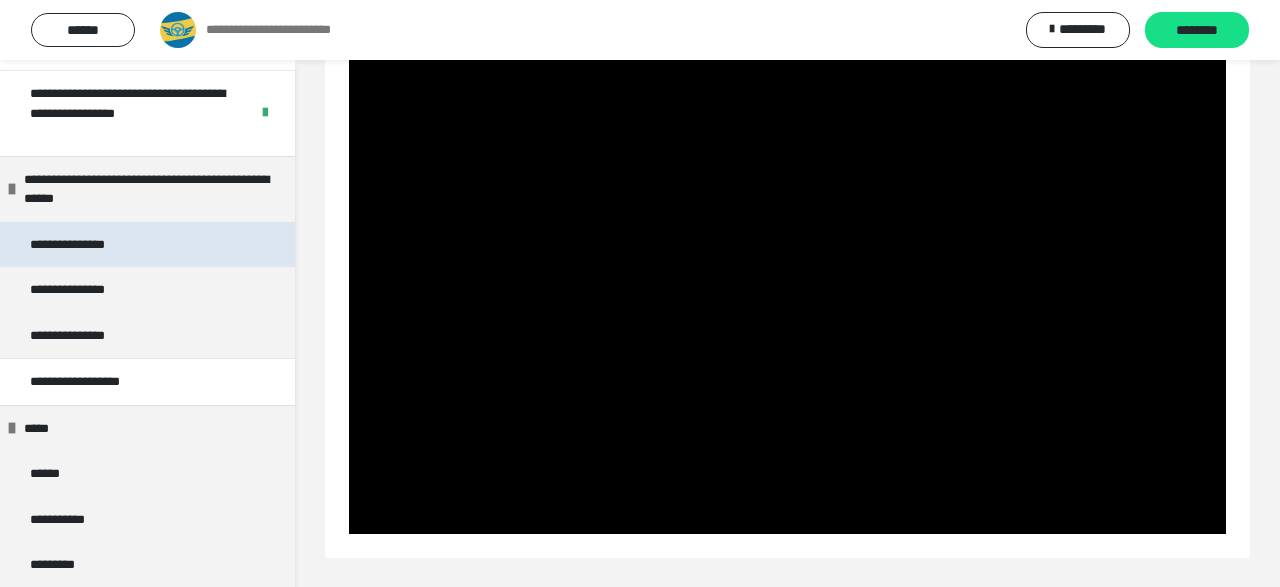 scroll, scrollTop: 864, scrollLeft: 0, axis: vertical 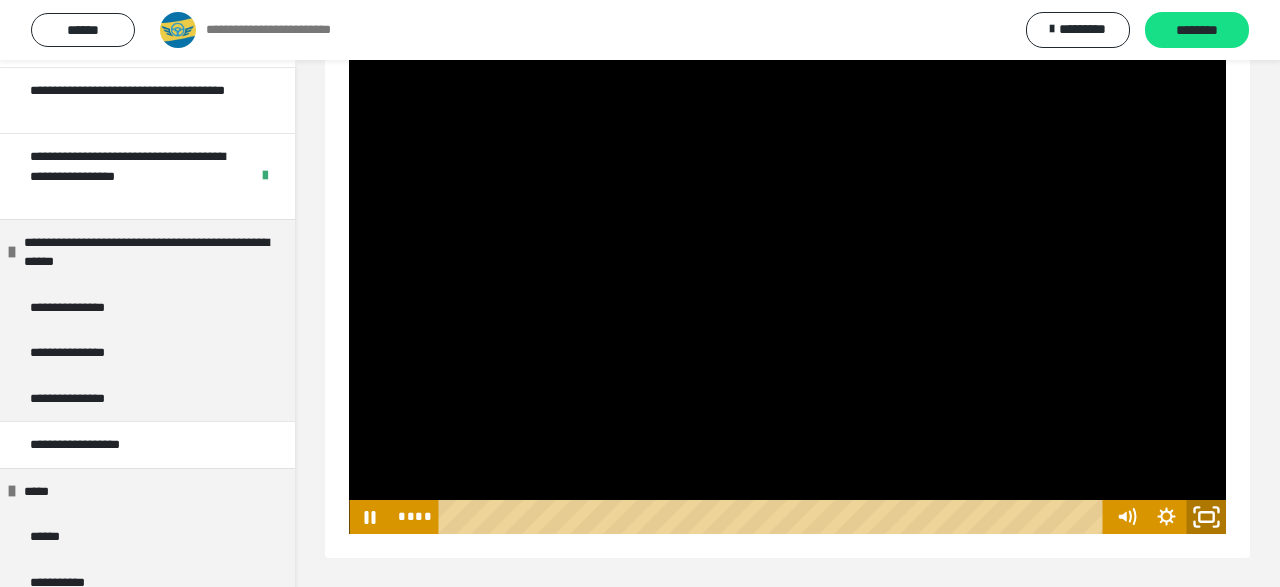 click 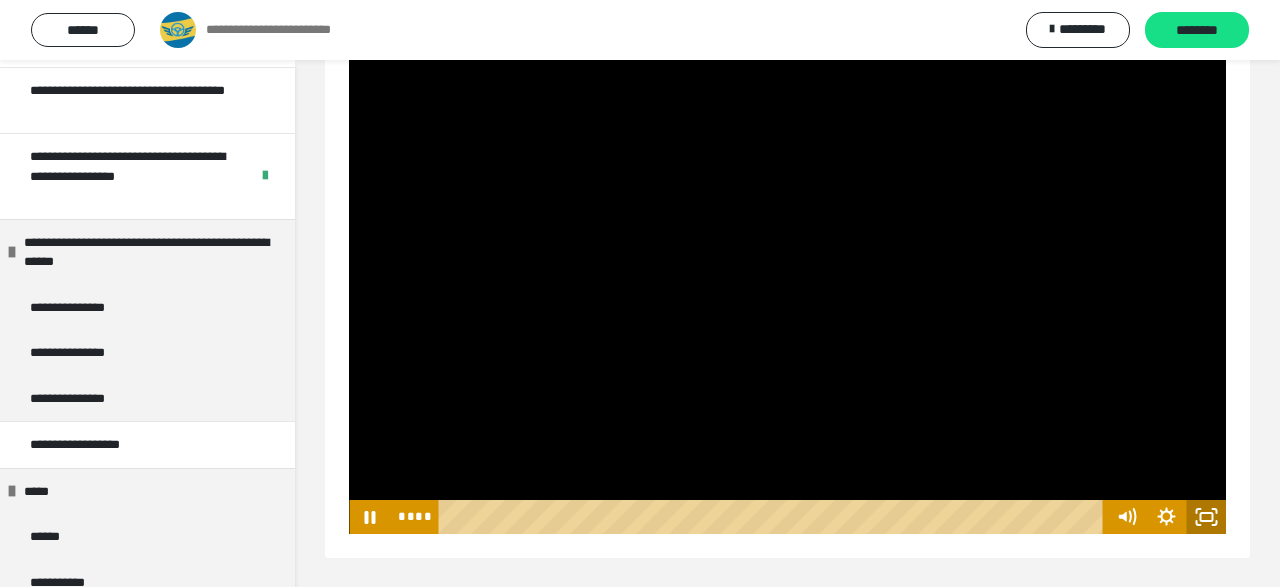 scroll, scrollTop: 60, scrollLeft: 0, axis: vertical 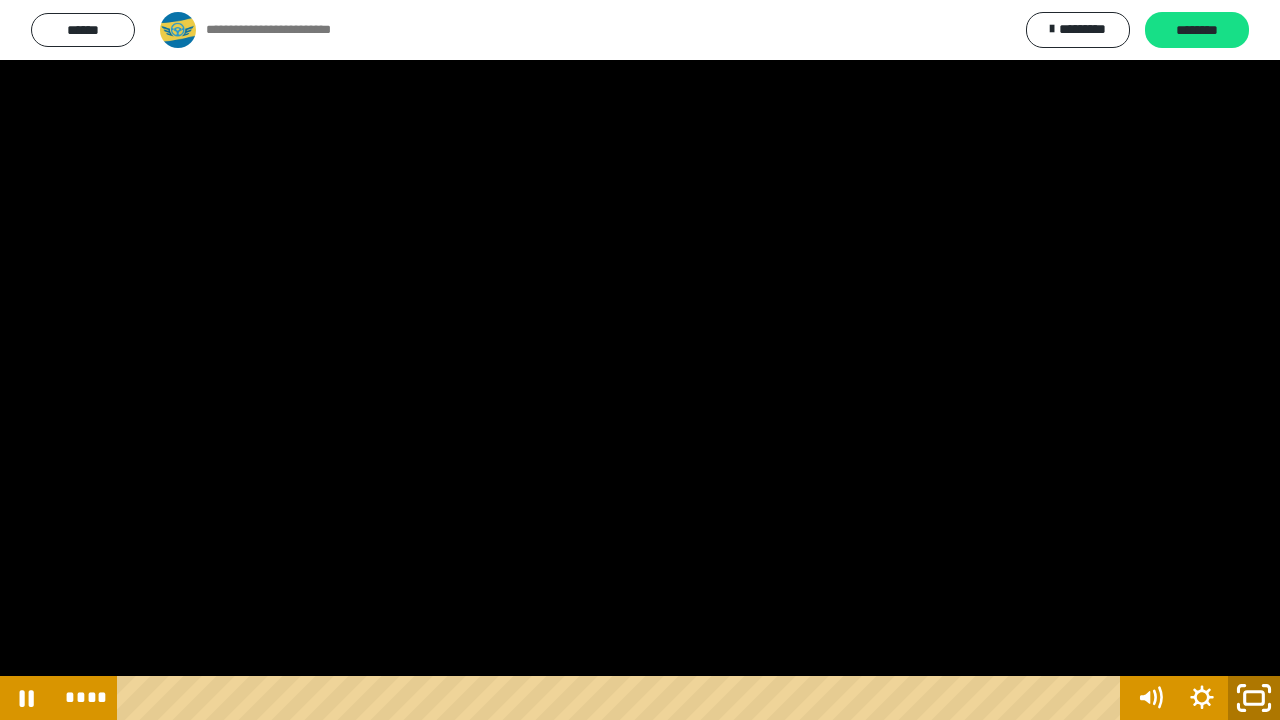 click 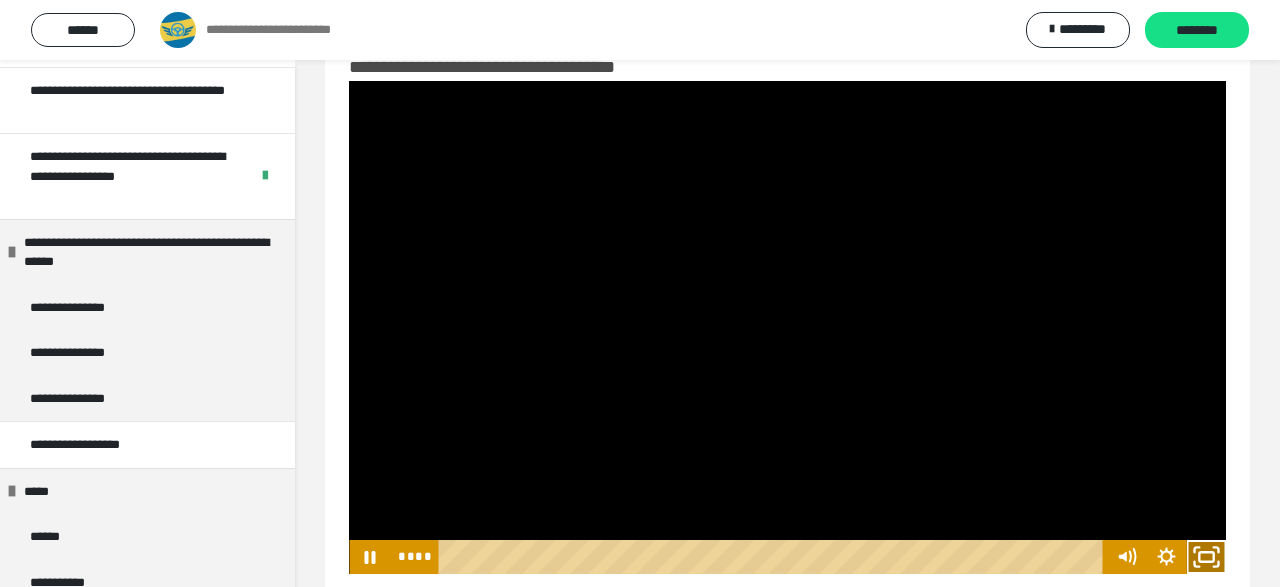 click 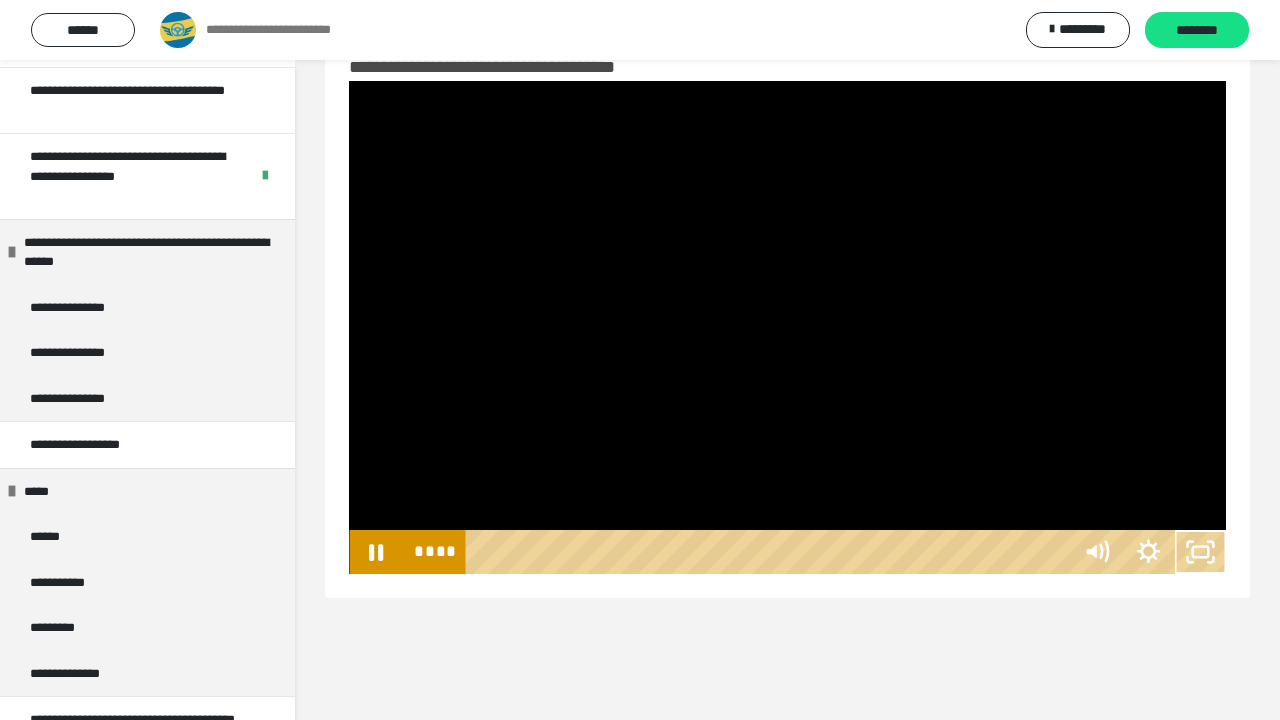 type 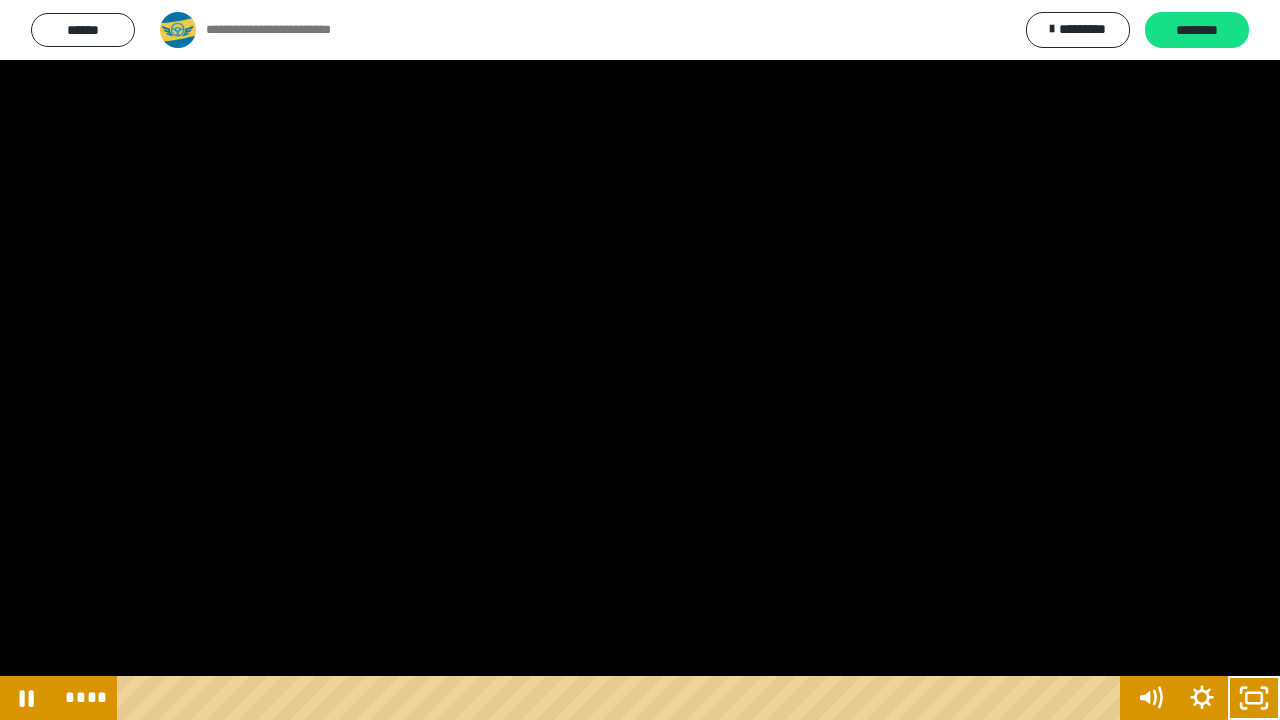 click at bounding box center [1254, 698] 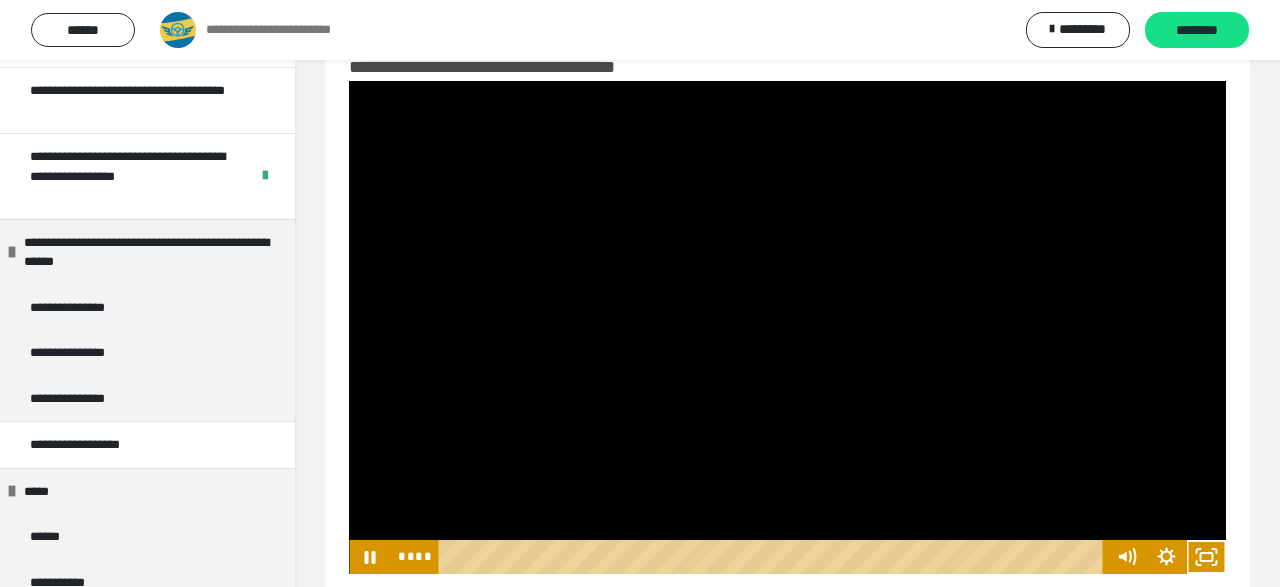 click at bounding box center [787, 327] 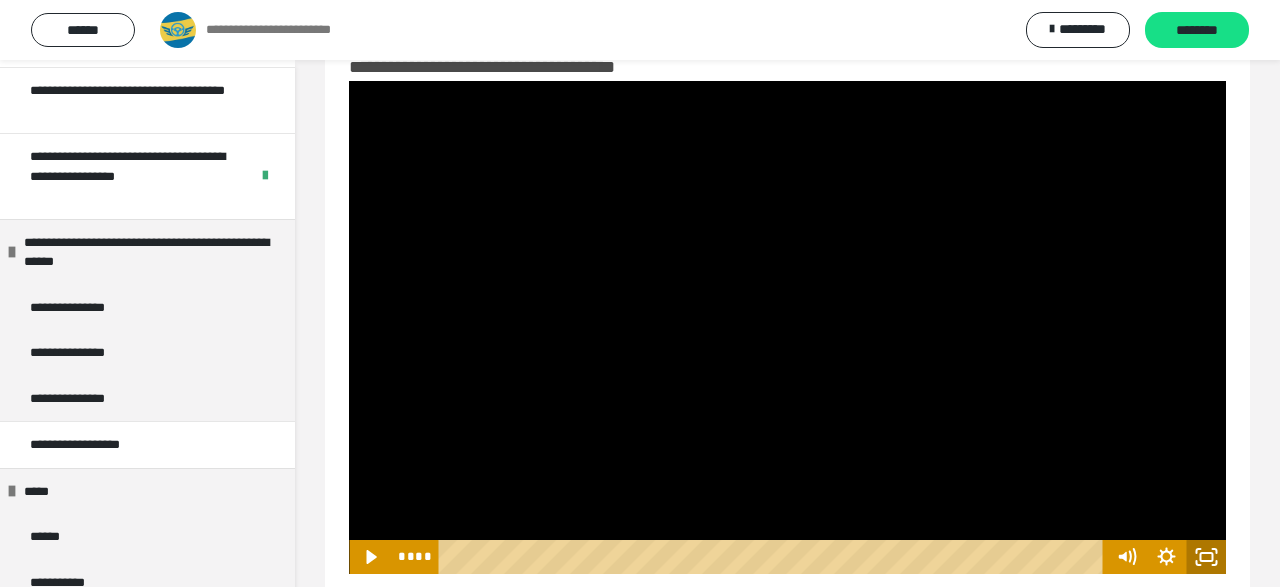 click 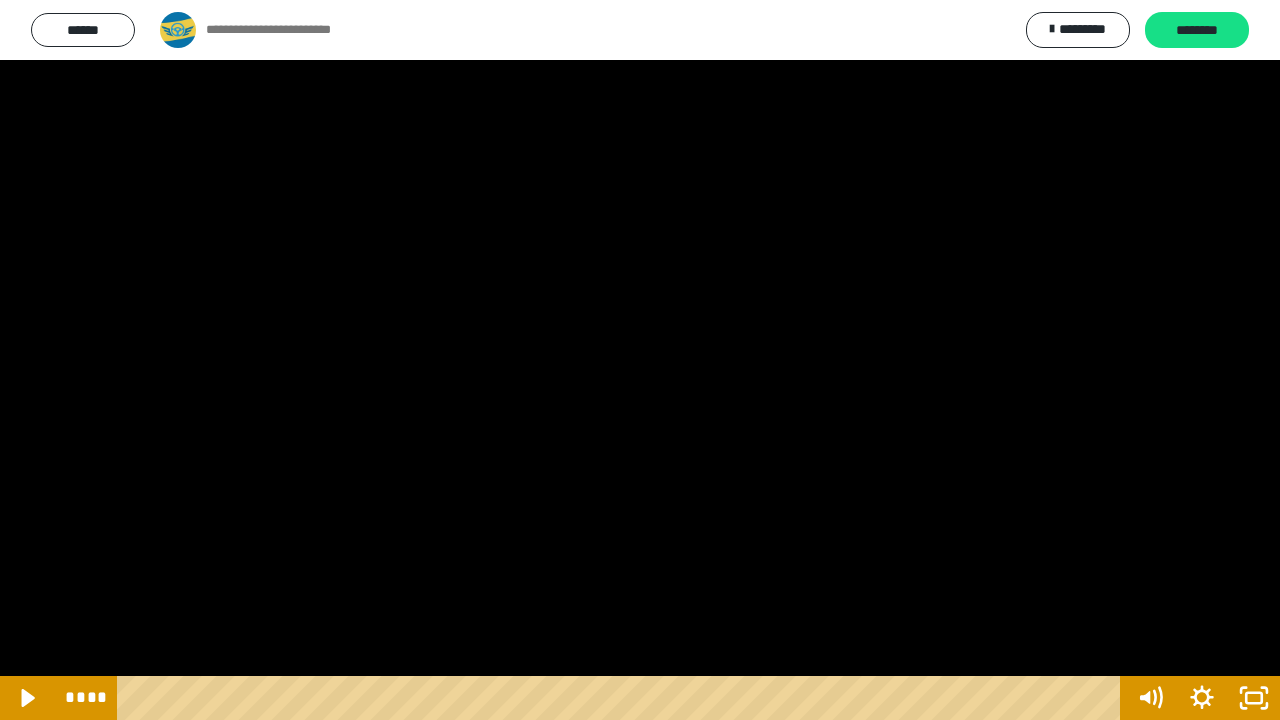 click at bounding box center [640, 360] 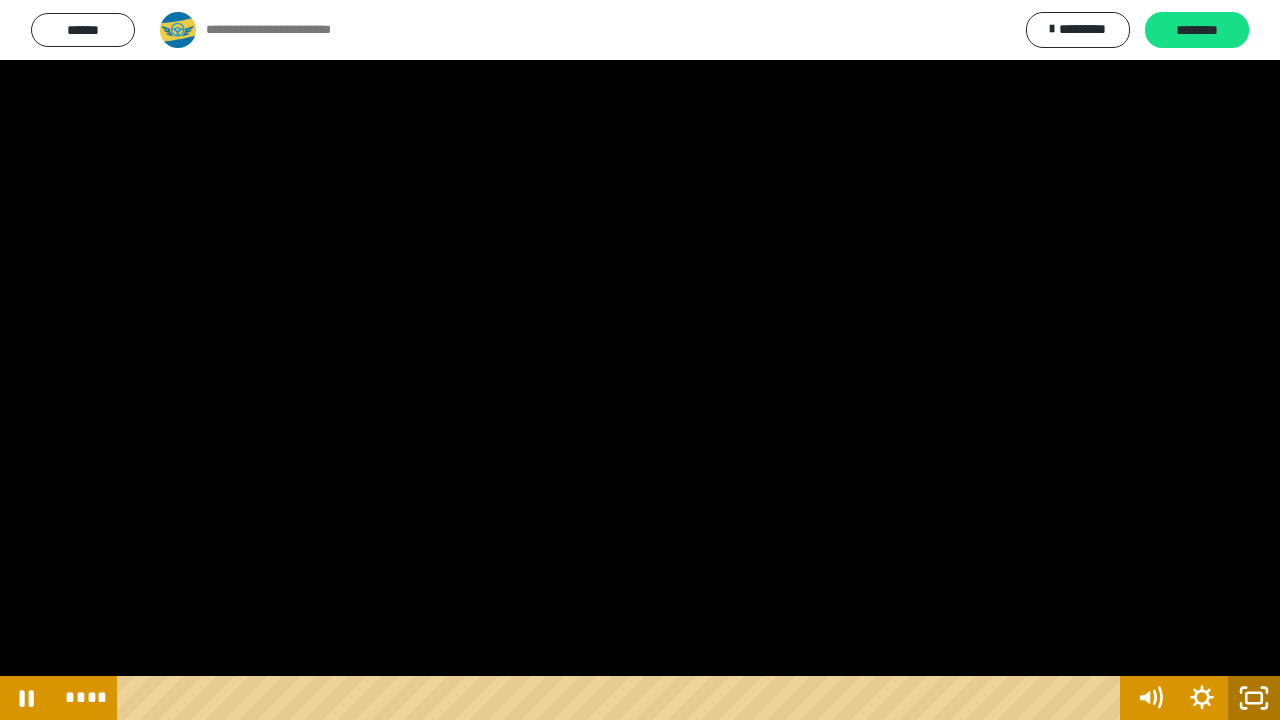 click 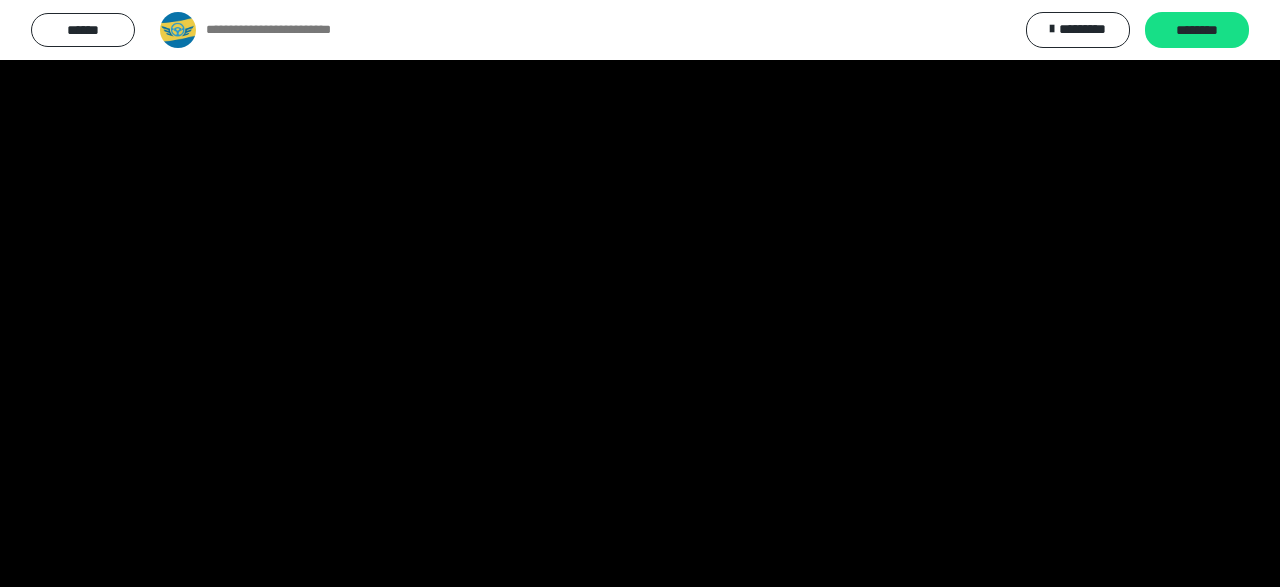 scroll, scrollTop: 1289, scrollLeft: 0, axis: vertical 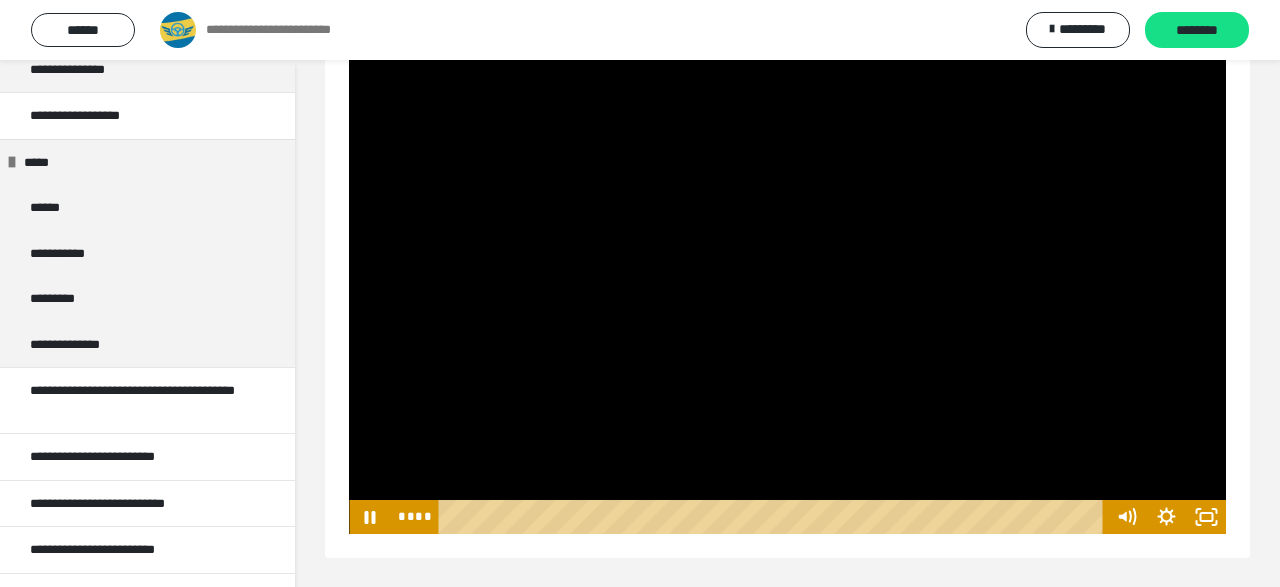 click at bounding box center [787, 287] 